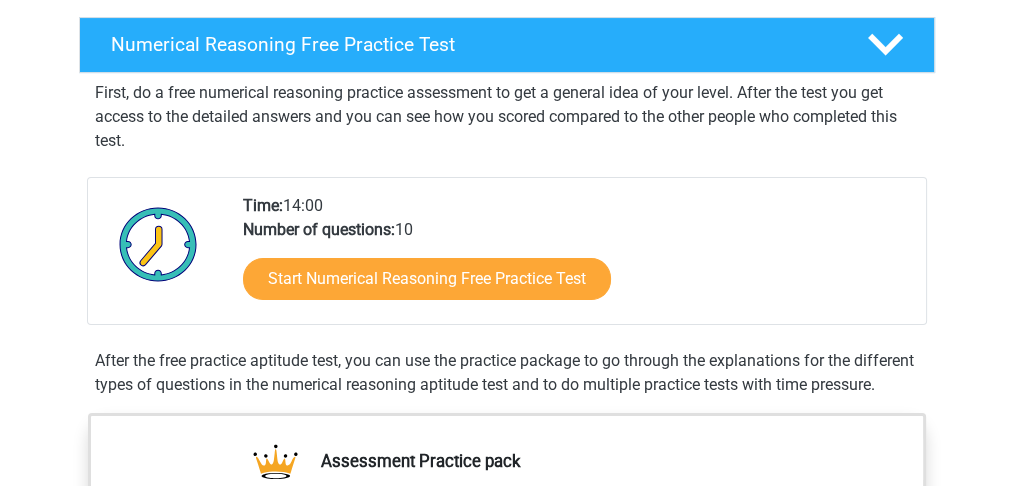 scroll, scrollTop: 466, scrollLeft: 0, axis: vertical 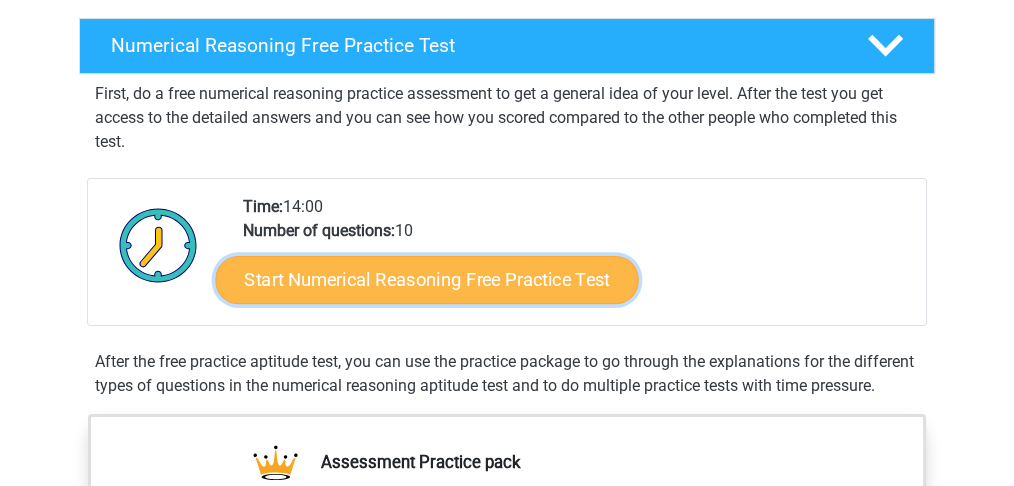 click on "Start Numerical Reasoning
Free Practice Test" at bounding box center [427, 279] 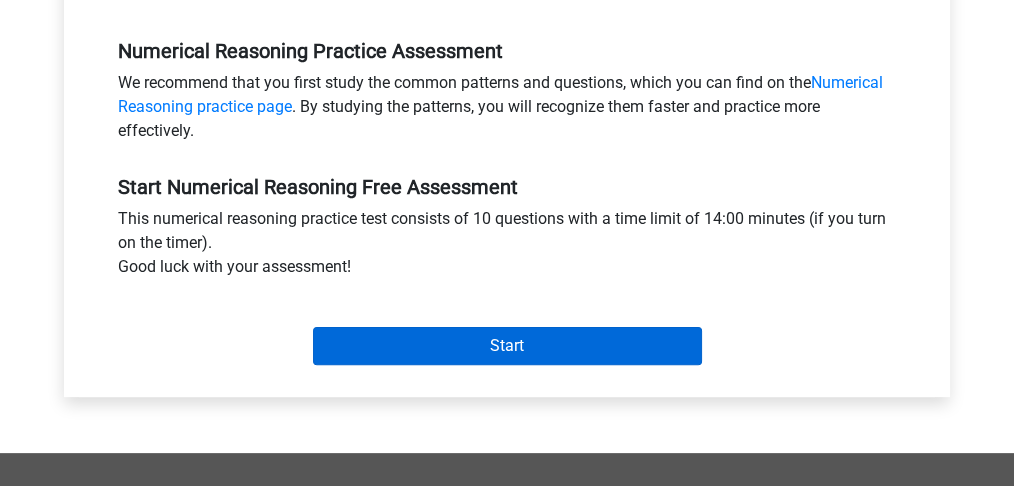 scroll, scrollTop: 600, scrollLeft: 0, axis: vertical 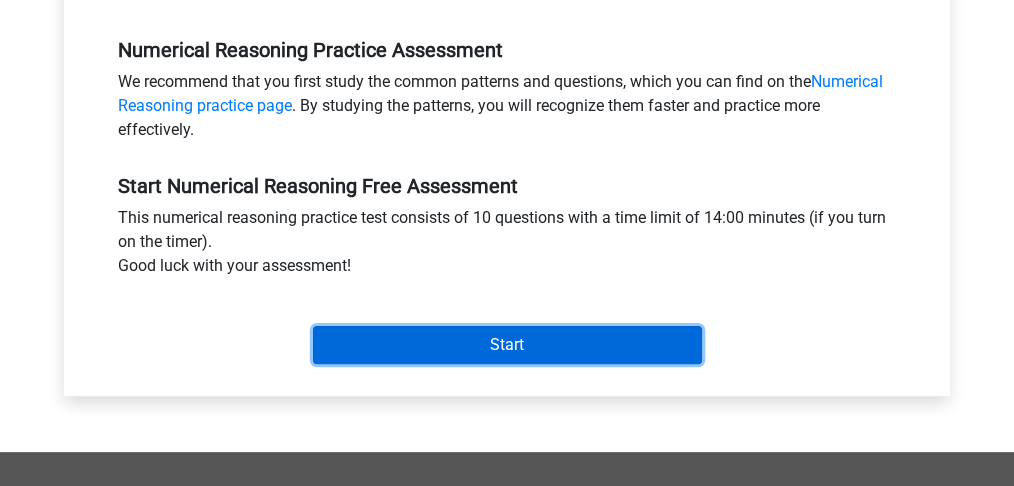 click on "Start" at bounding box center [507, 345] 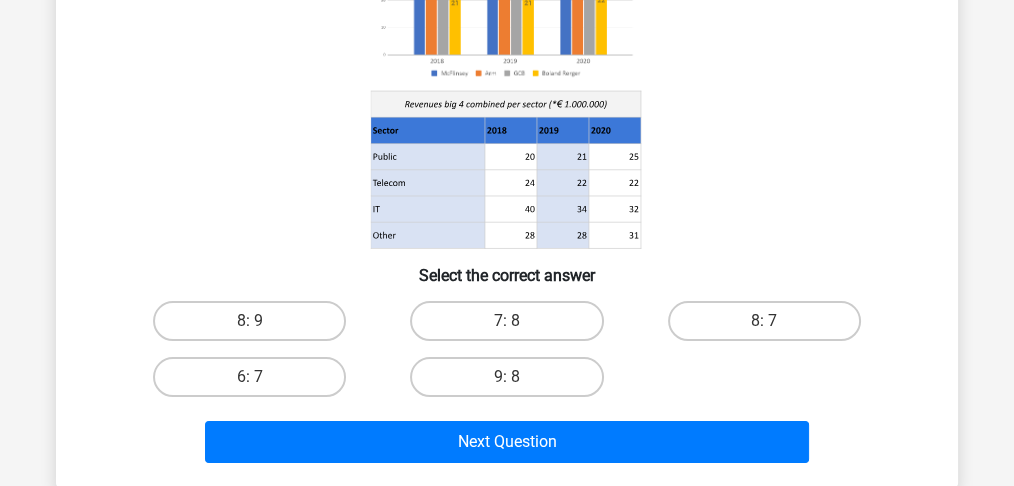 scroll, scrollTop: 333, scrollLeft: 0, axis: vertical 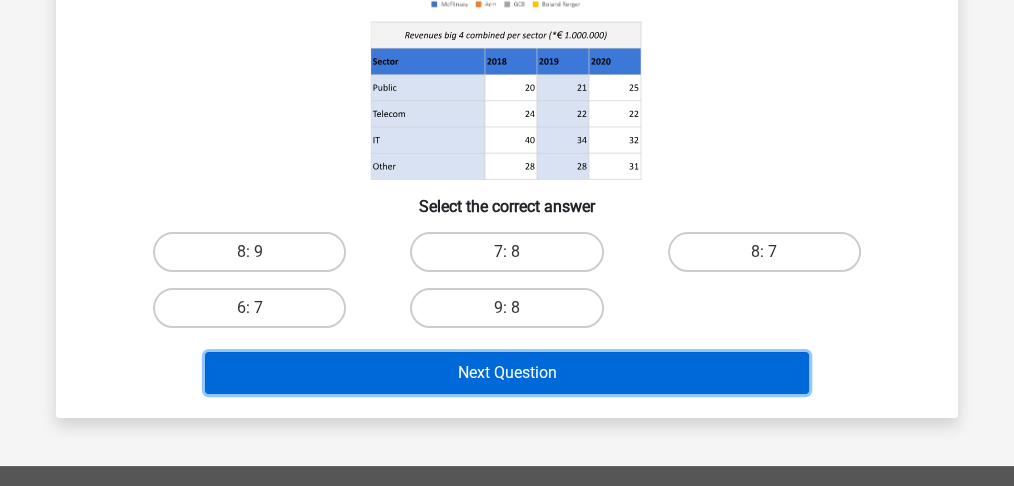 click on "Next Question" at bounding box center [507, 373] 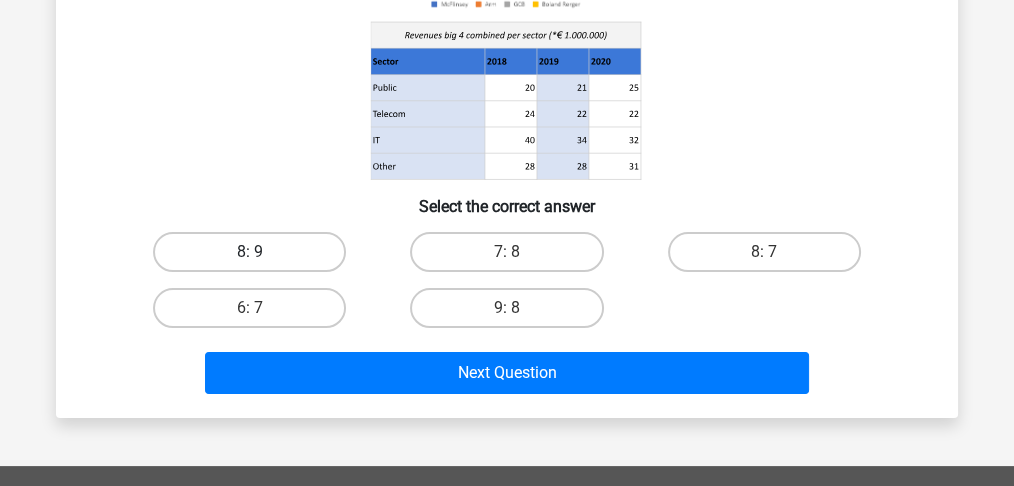 click on "8: 9" at bounding box center [249, 252] 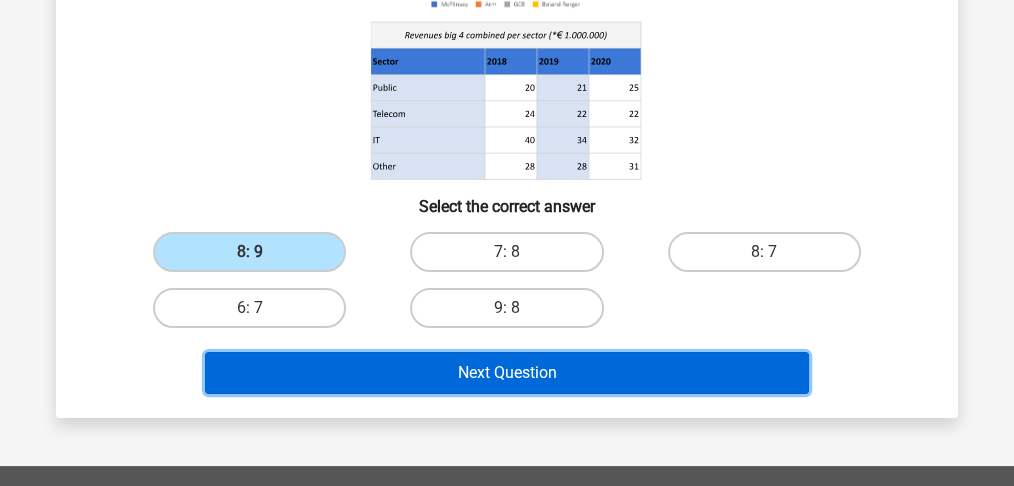 click on "Next Question" at bounding box center (507, 373) 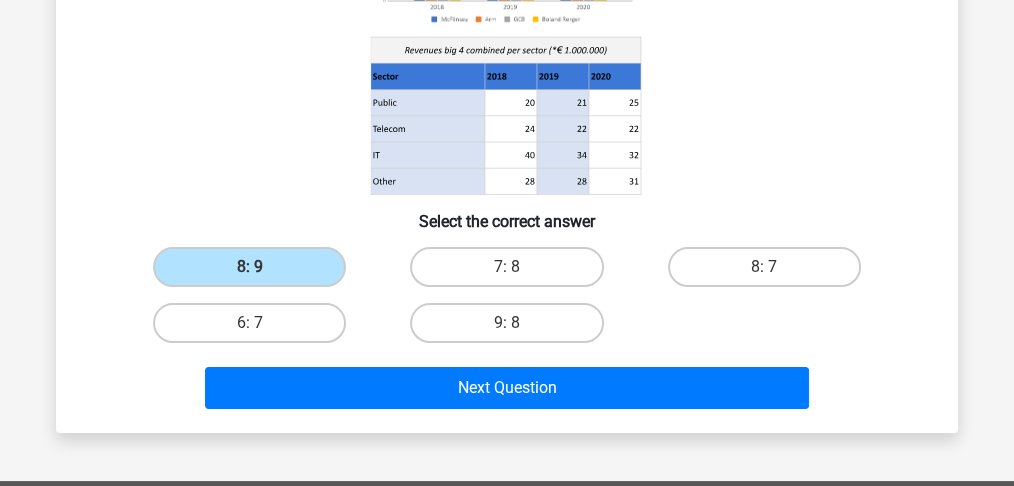 scroll, scrollTop: 333, scrollLeft: 0, axis: vertical 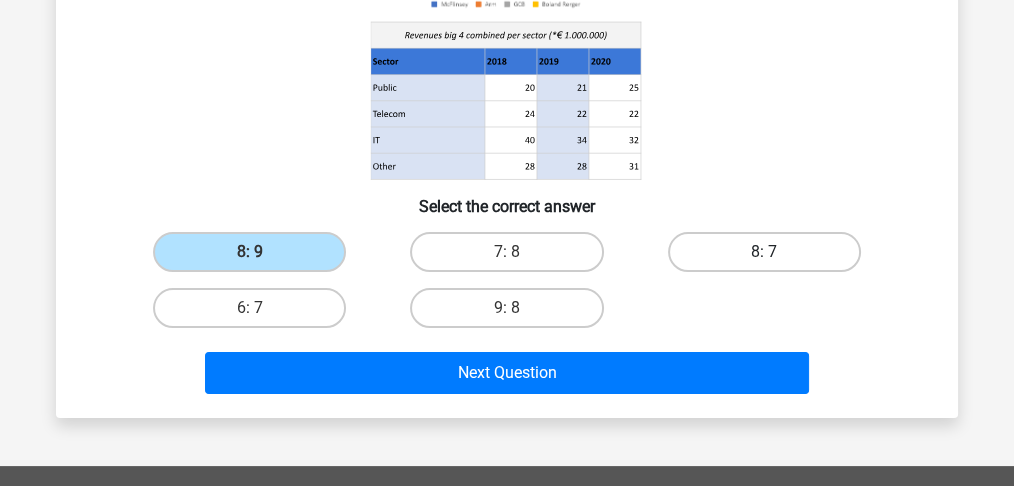 click on "8: 7" at bounding box center (764, 252) 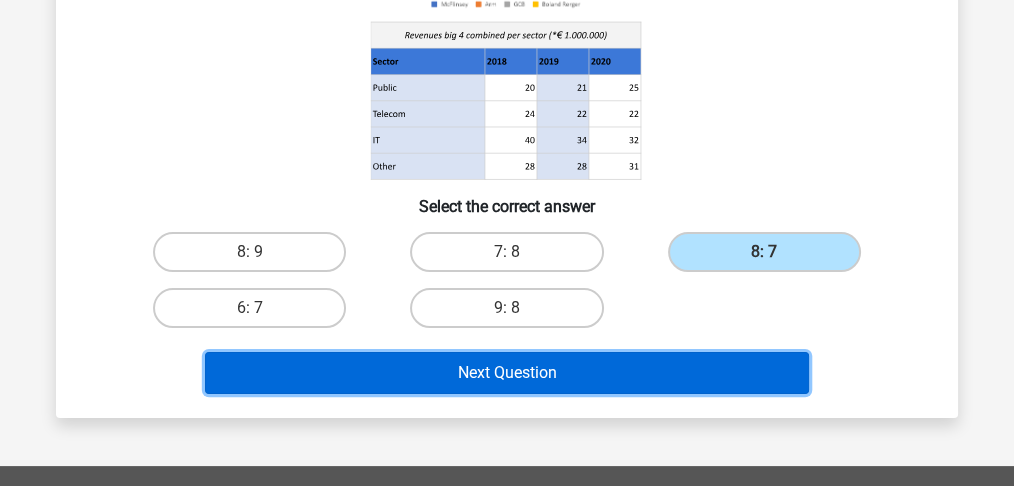 click on "Next Question" at bounding box center [507, 373] 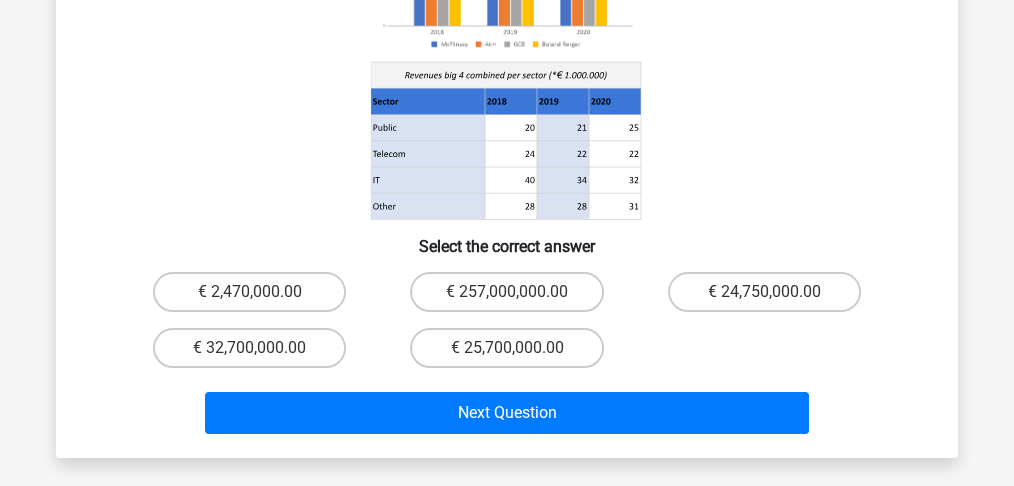 scroll, scrollTop: 292, scrollLeft: 0, axis: vertical 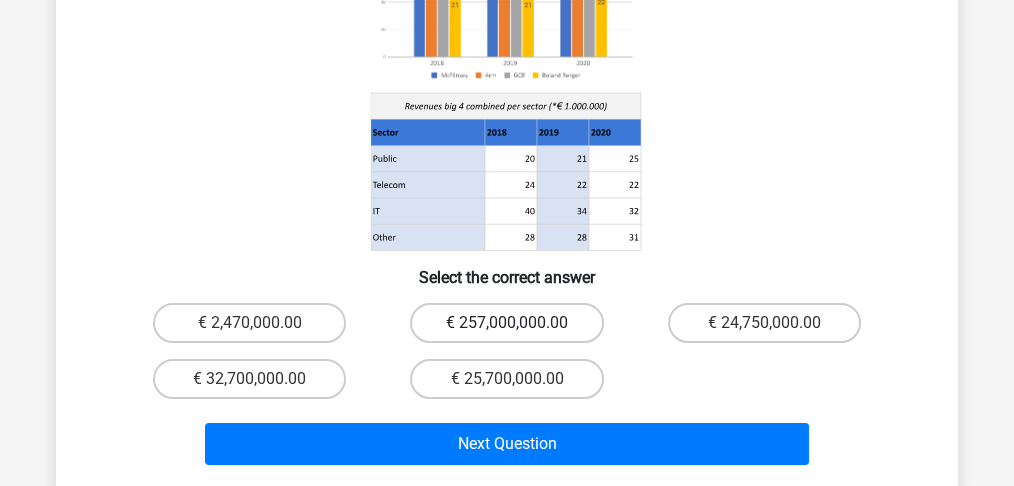 click on "€ 257,000,000.00" at bounding box center [506, 323] 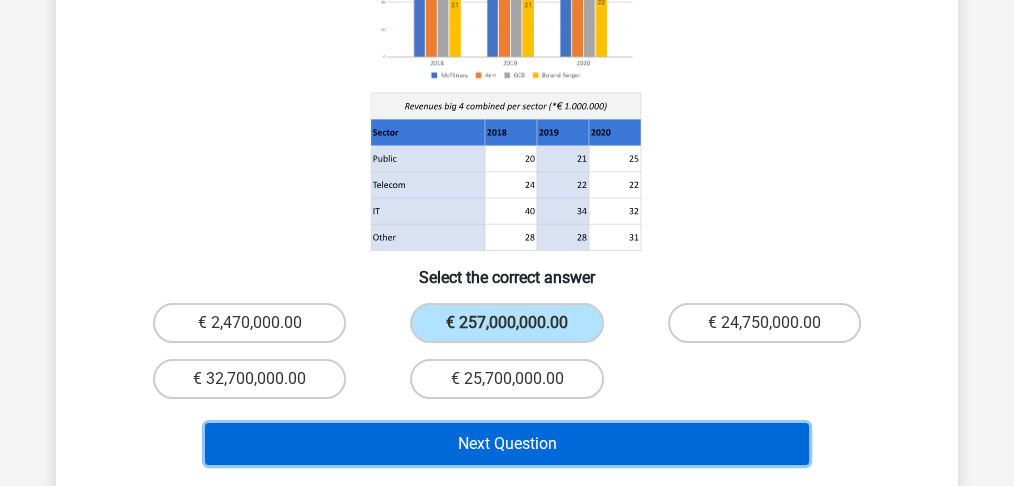 click on "Next Question" at bounding box center [507, 444] 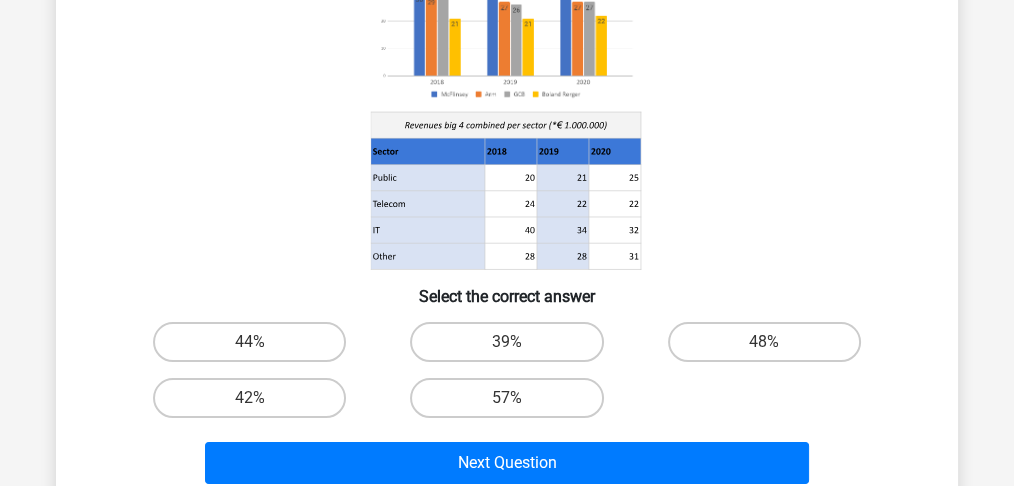scroll, scrollTop: 292, scrollLeft: 0, axis: vertical 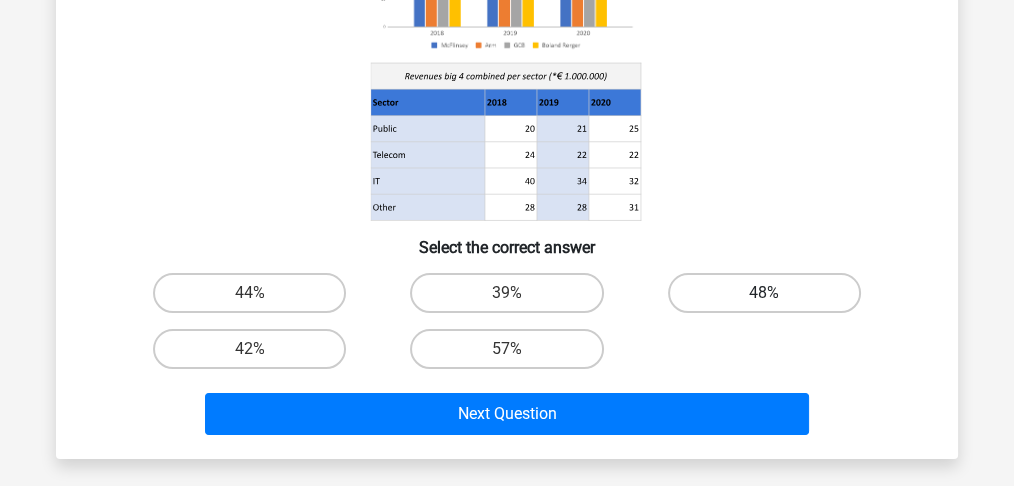 click on "48%" at bounding box center [764, 293] 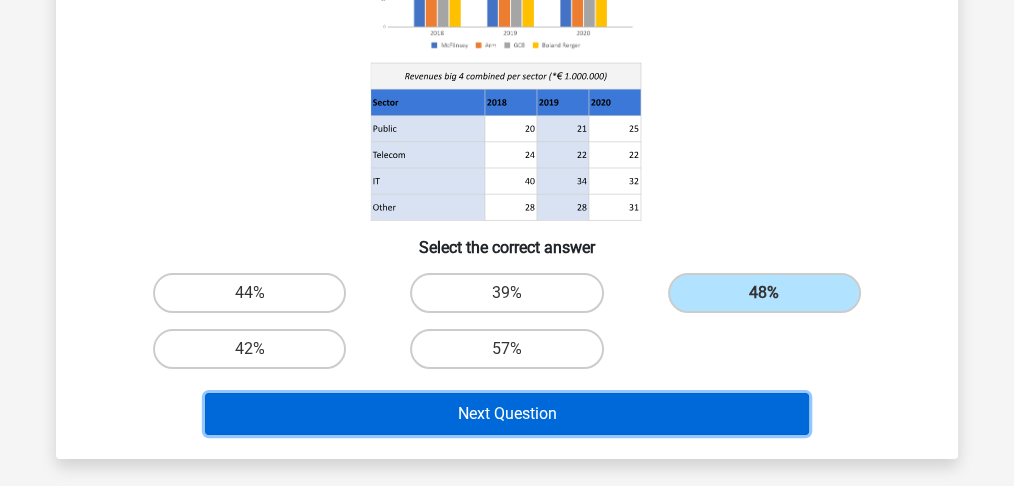 click on "Next Question" at bounding box center (507, 414) 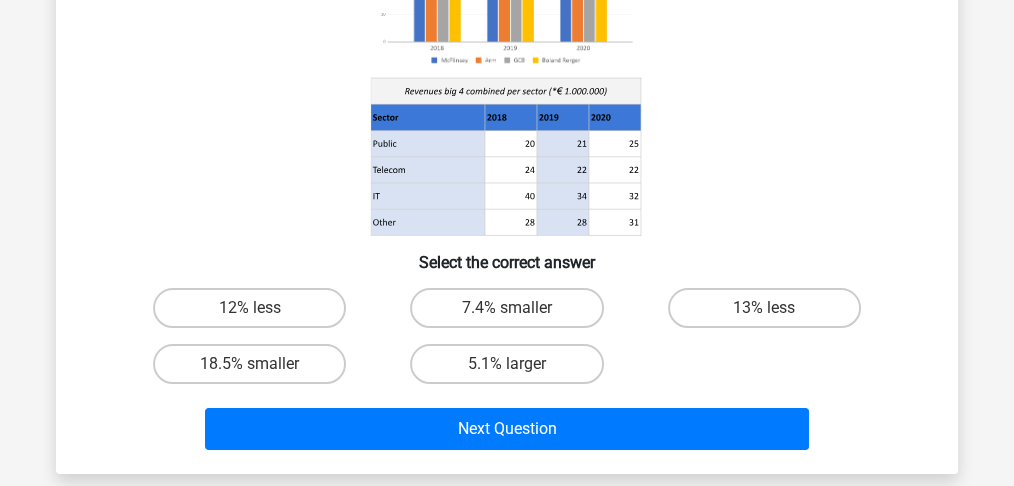 scroll, scrollTop: 292, scrollLeft: 0, axis: vertical 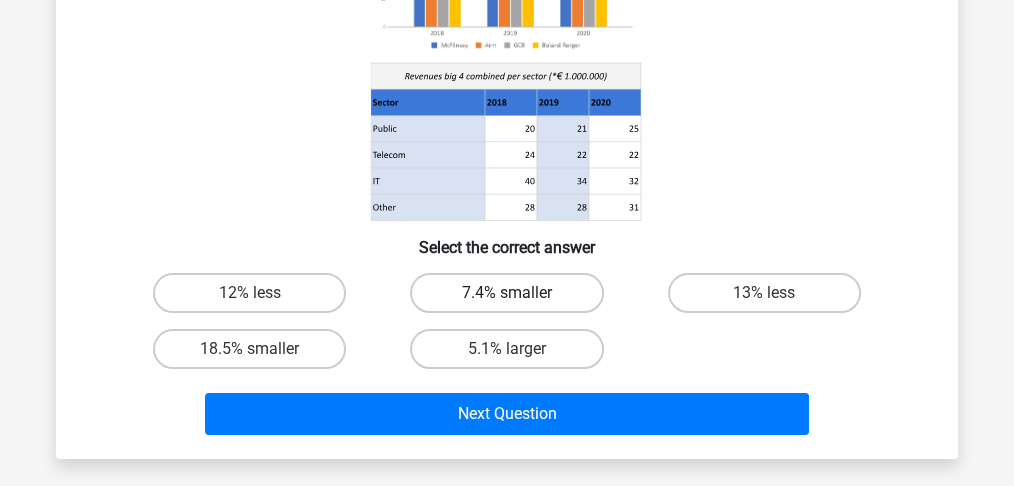 click on "7.4% smaller" at bounding box center [506, 293] 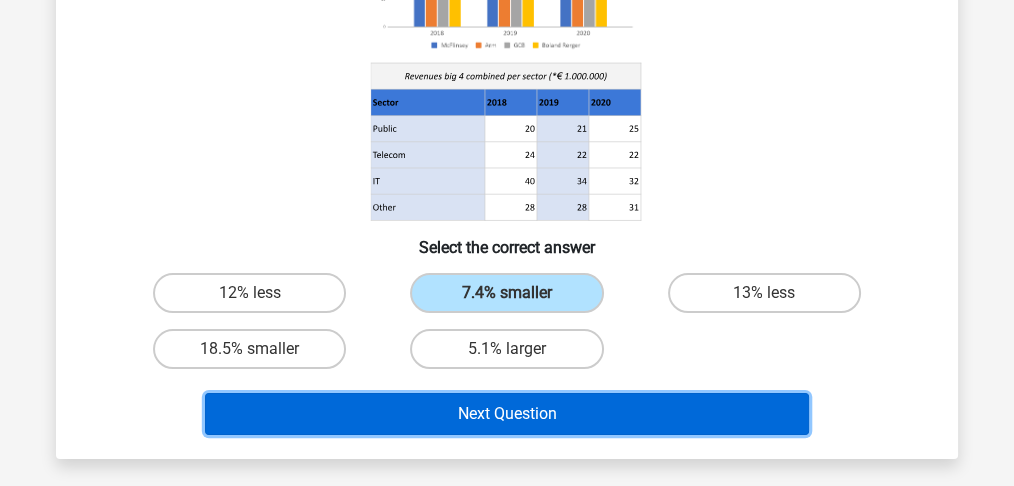 click on "Next Question" at bounding box center (507, 414) 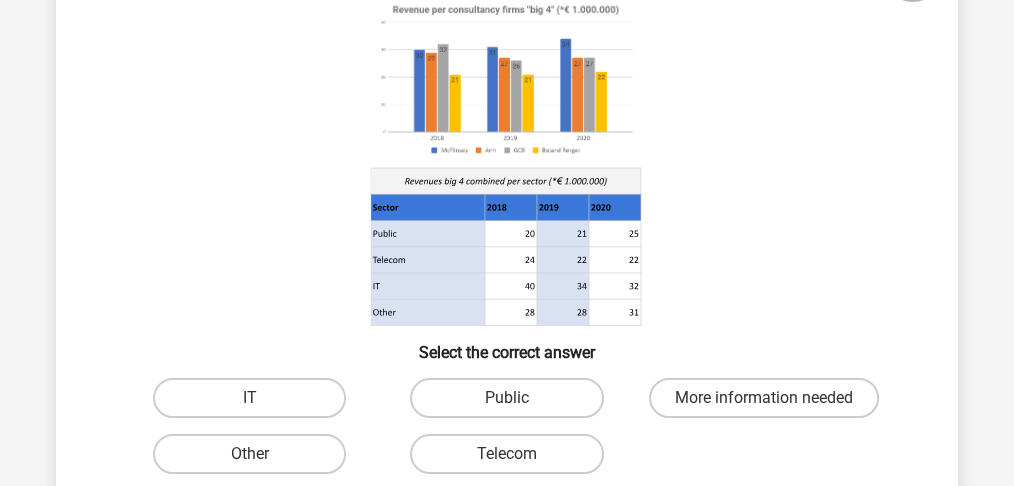 scroll, scrollTop: 225, scrollLeft: 0, axis: vertical 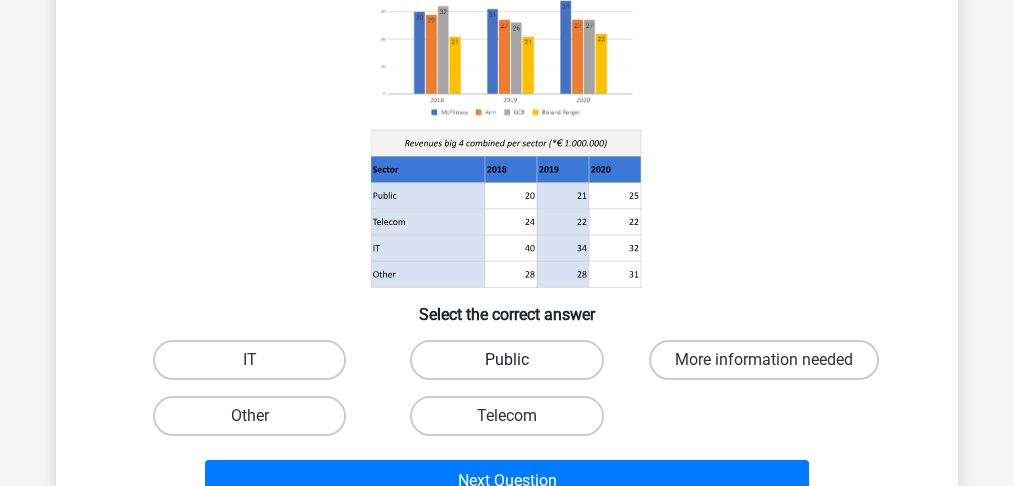 click on "Public" at bounding box center (506, 360) 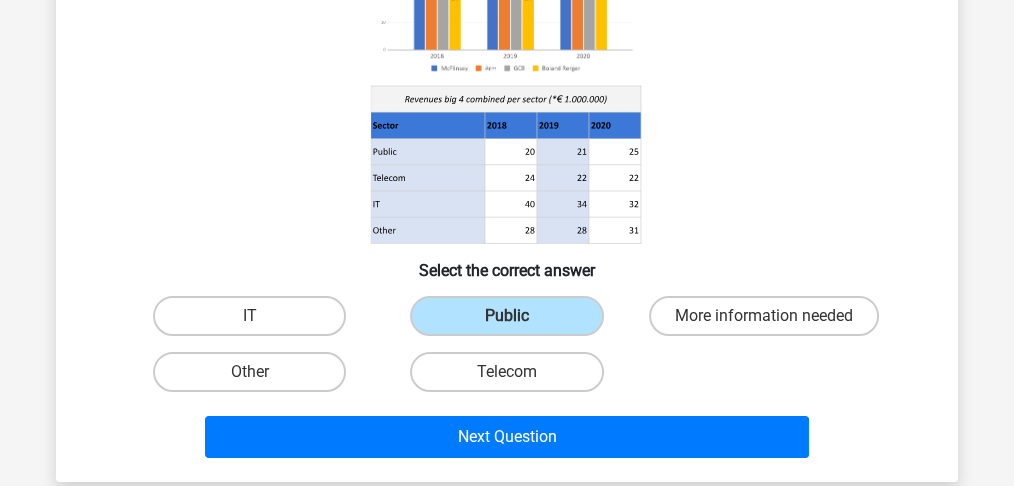 scroll, scrollTop: 292, scrollLeft: 0, axis: vertical 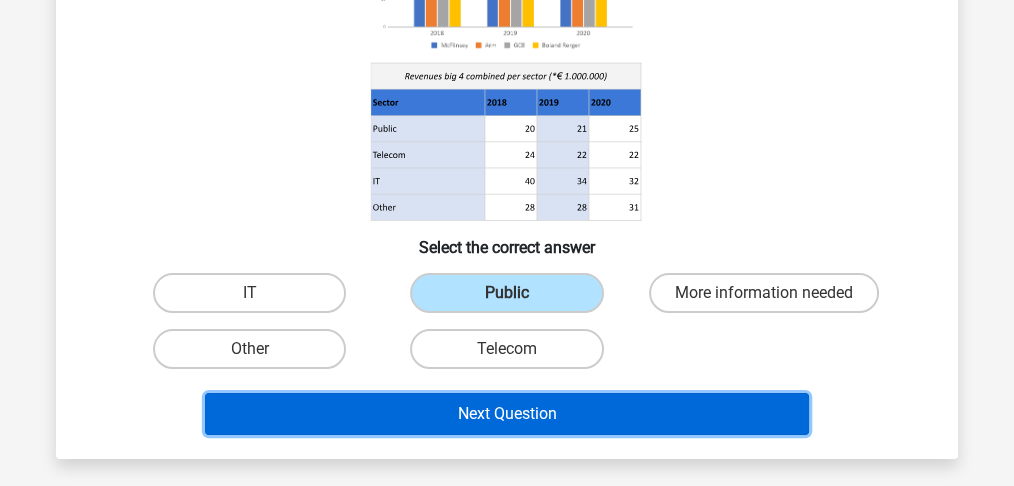 click on "Next Question" at bounding box center (507, 414) 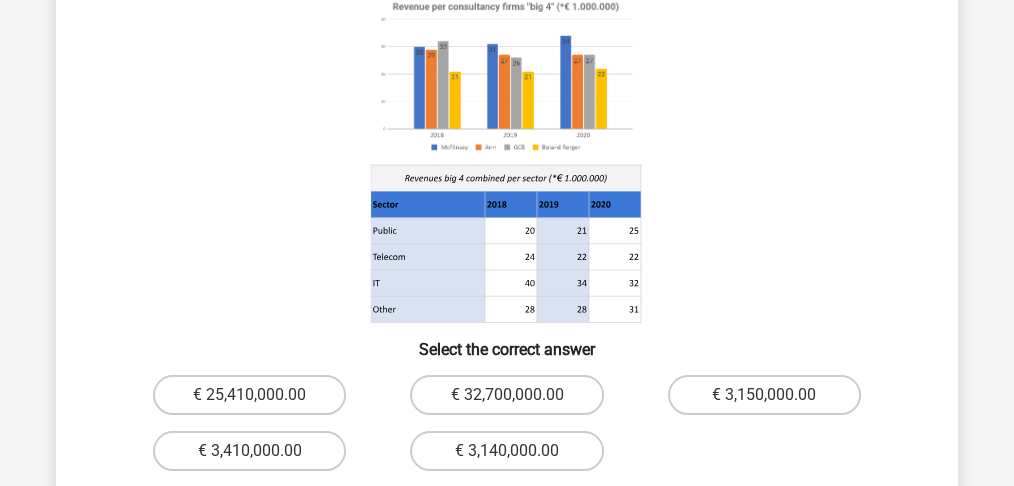 scroll, scrollTop: 225, scrollLeft: 0, axis: vertical 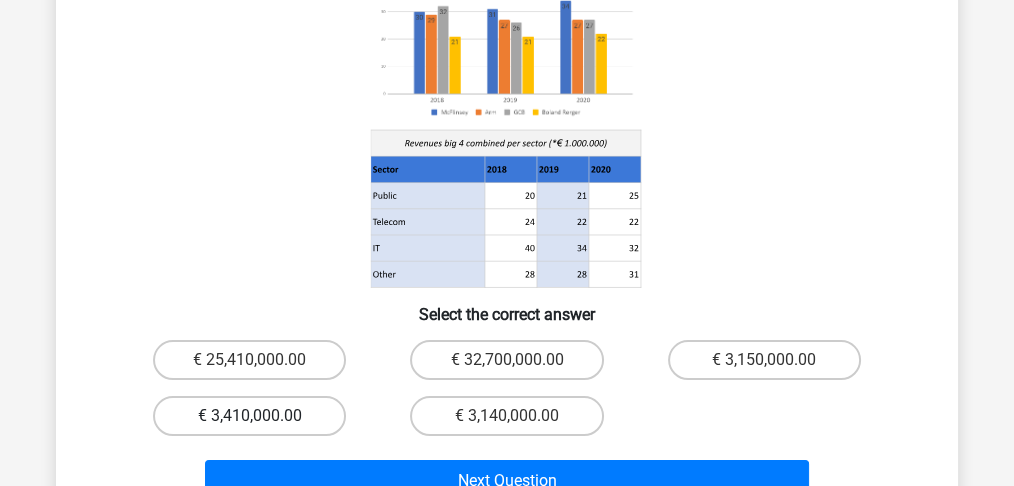 click on "€ 3,410,000.00" at bounding box center [249, 416] 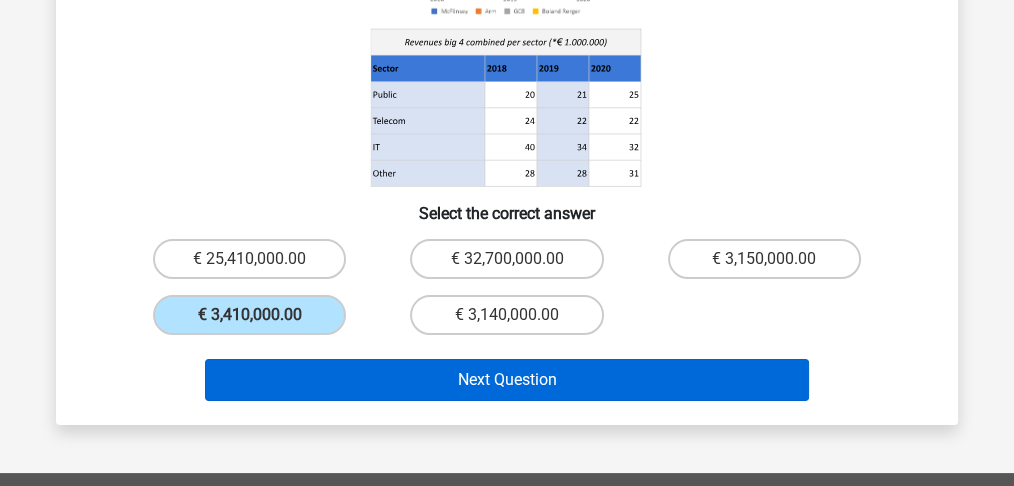 scroll, scrollTop: 358, scrollLeft: 0, axis: vertical 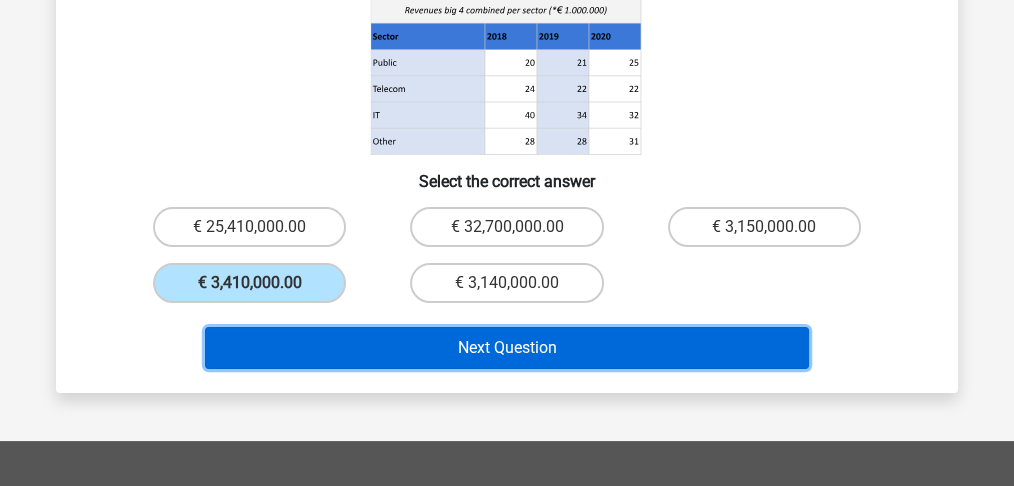 click on "Next Question" at bounding box center (507, 348) 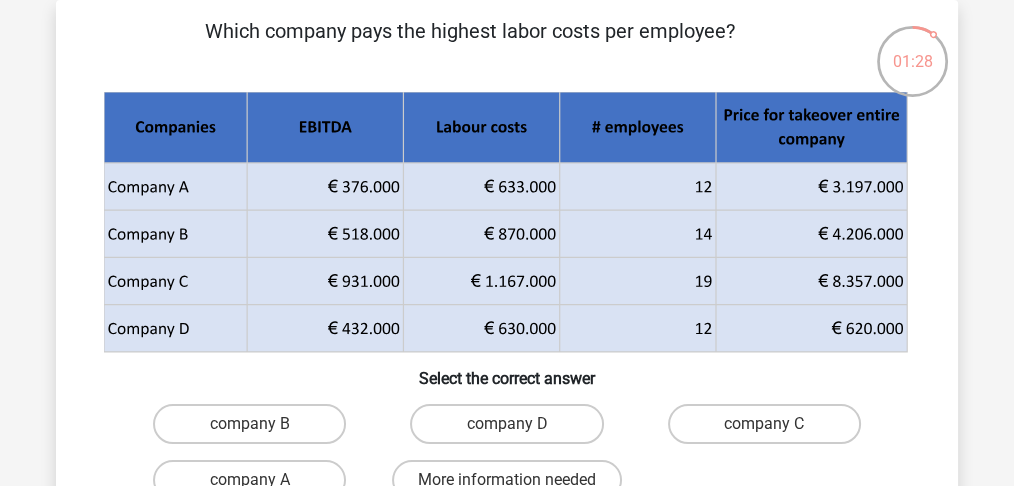 scroll, scrollTop: 158, scrollLeft: 0, axis: vertical 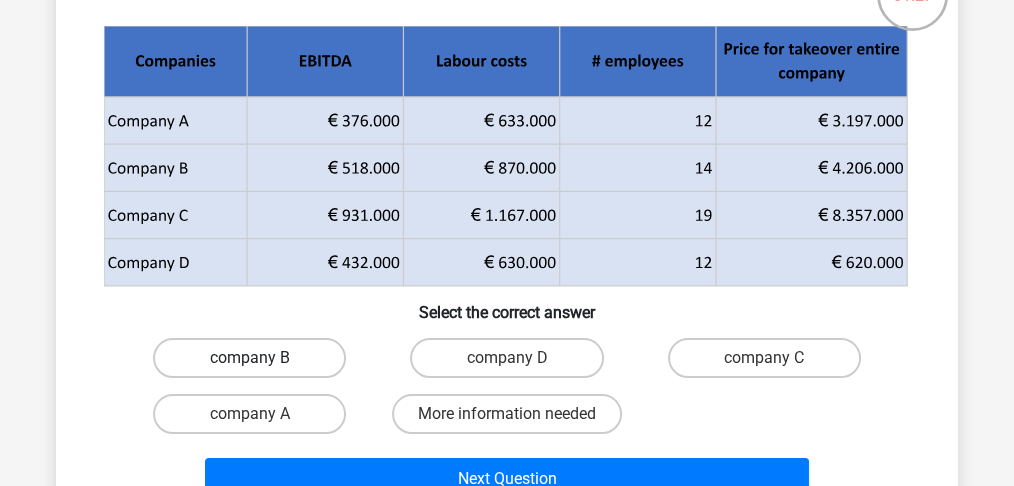 click on "company B" at bounding box center [249, 358] 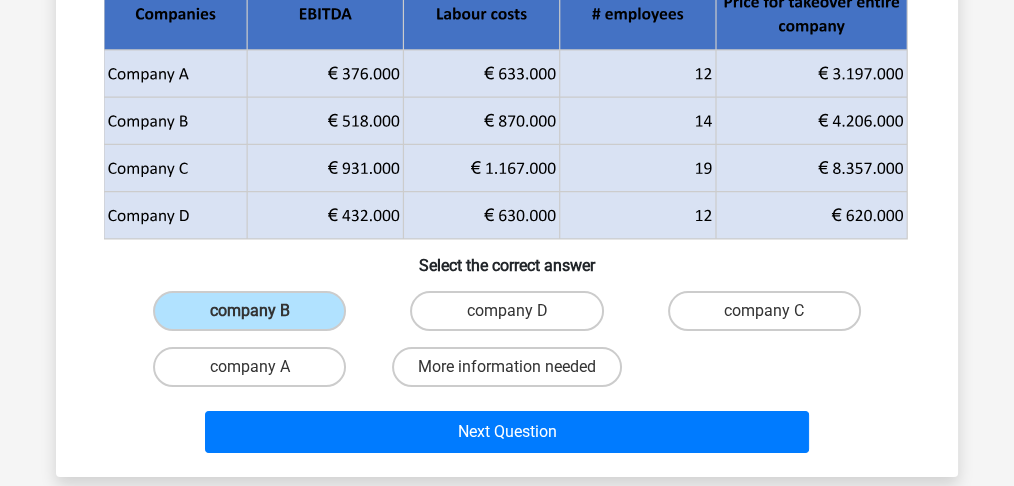 scroll, scrollTop: 292, scrollLeft: 0, axis: vertical 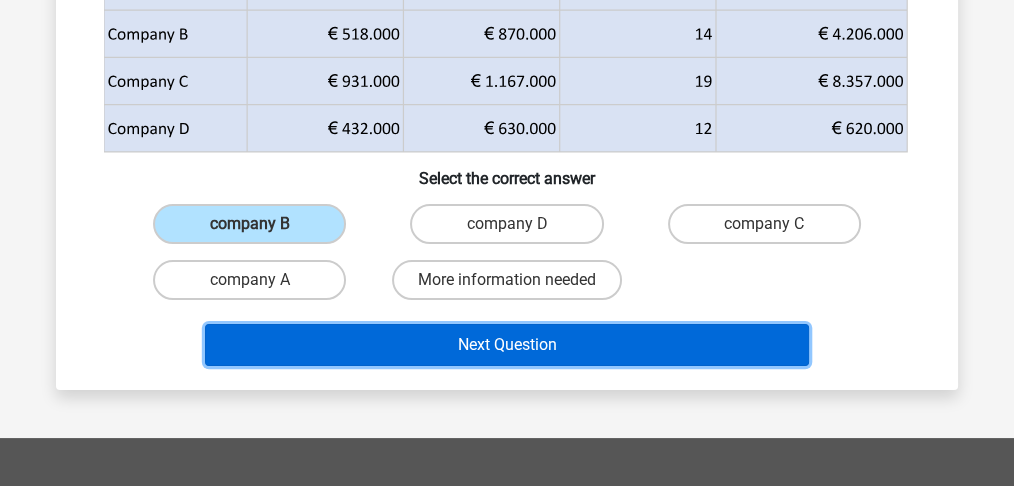 click on "Next Question" at bounding box center [507, 345] 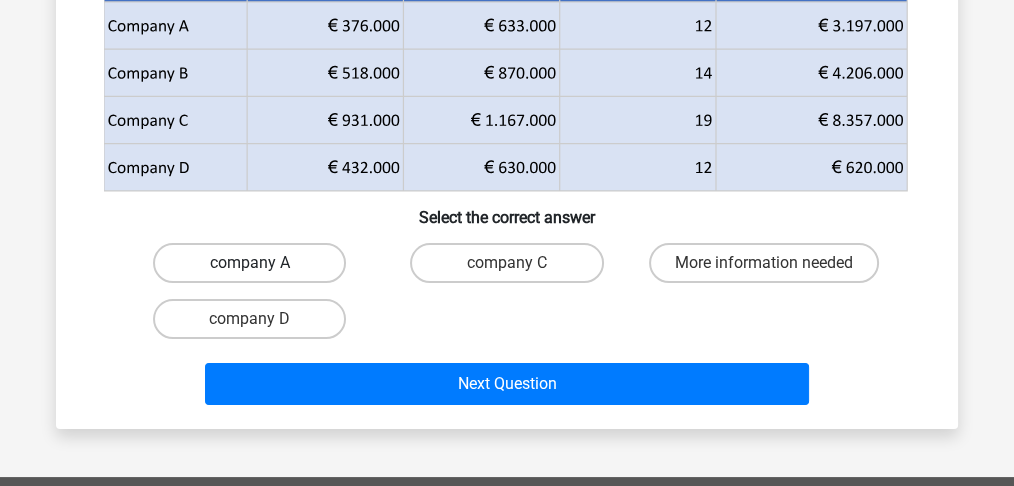 scroll, scrollTop: 266, scrollLeft: 0, axis: vertical 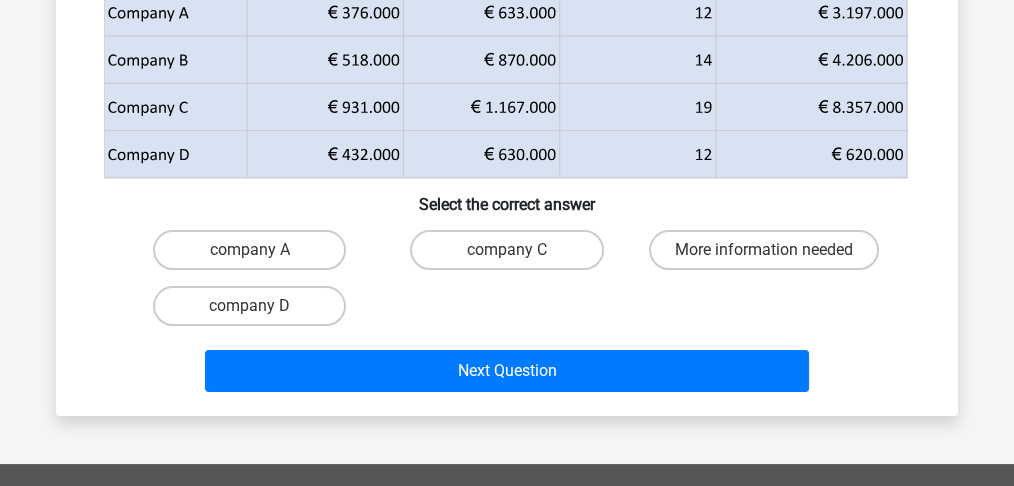 click on "company C" at bounding box center [513, 256] 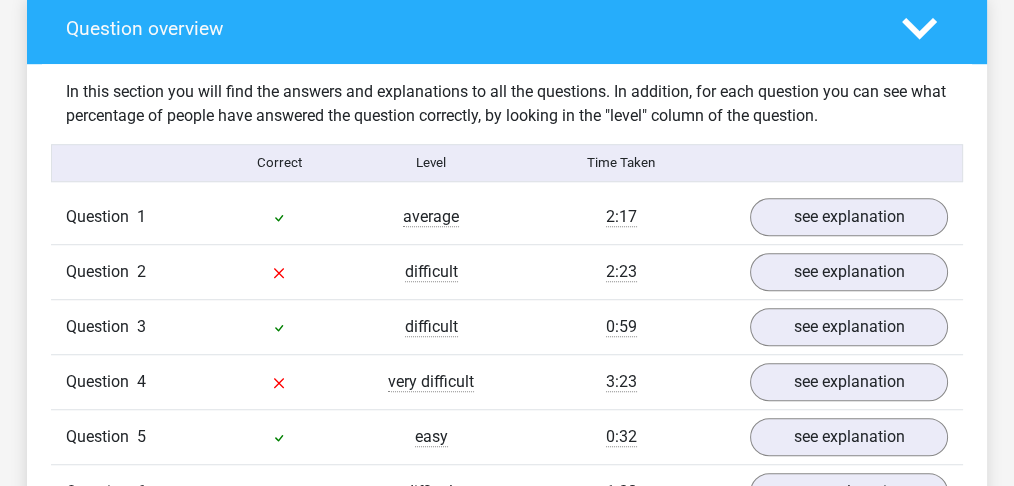 scroll, scrollTop: 1466, scrollLeft: 0, axis: vertical 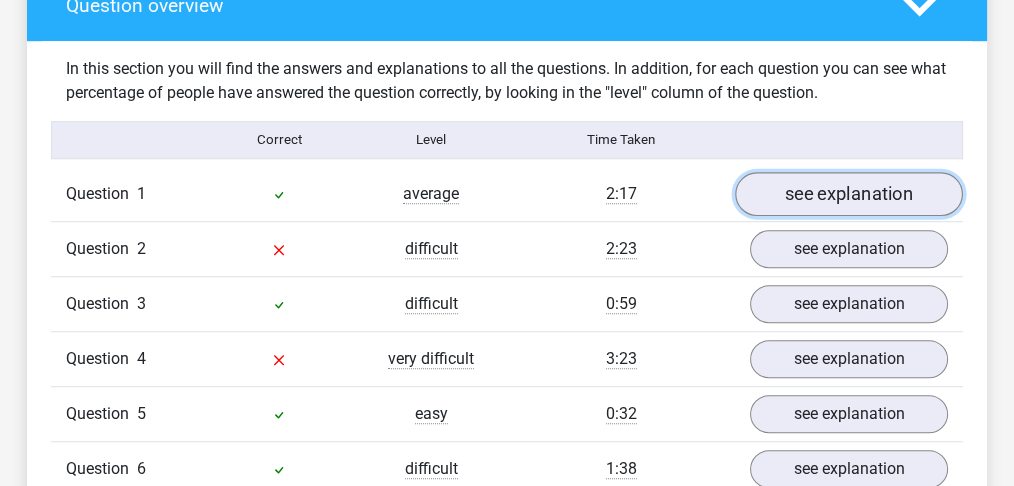 click on "see explanation" at bounding box center (849, 194) 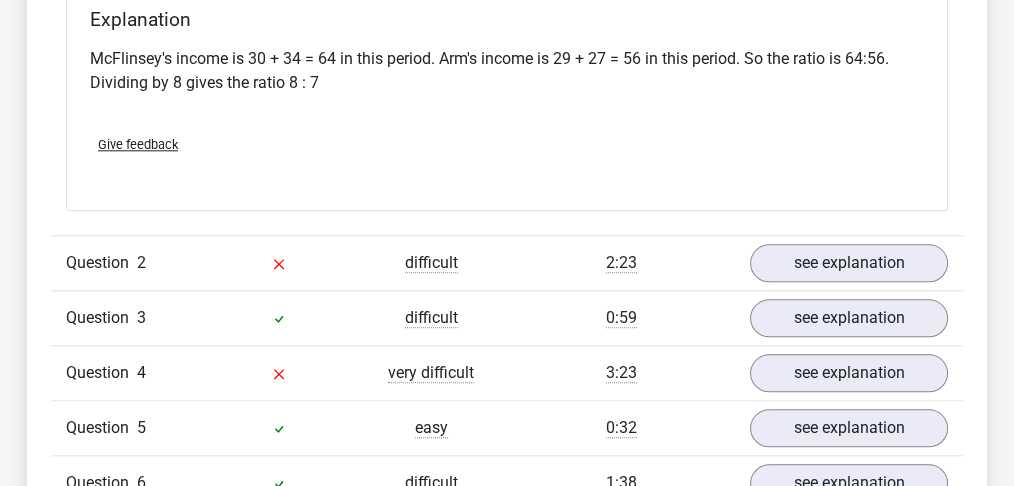 scroll, scrollTop: 2266, scrollLeft: 0, axis: vertical 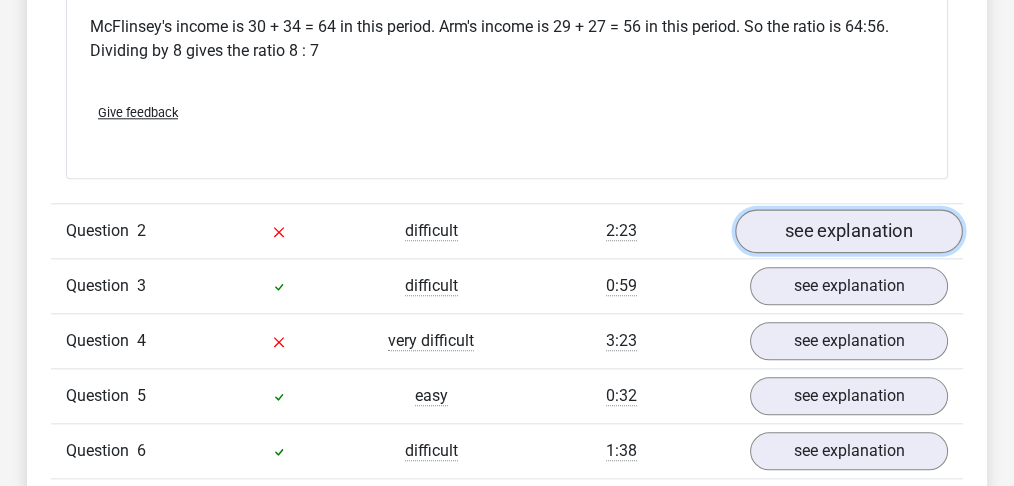 click on "see explanation" at bounding box center (849, 231) 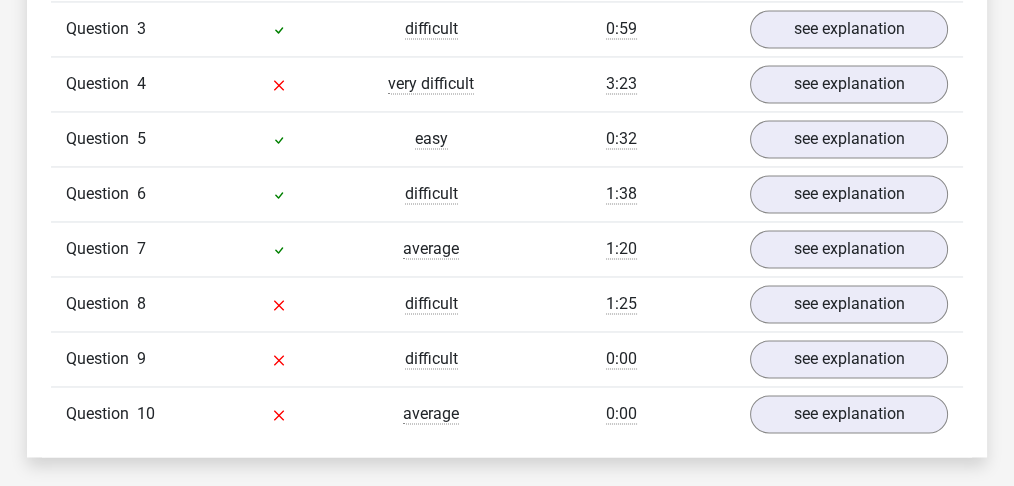 scroll, scrollTop: 3400, scrollLeft: 0, axis: vertical 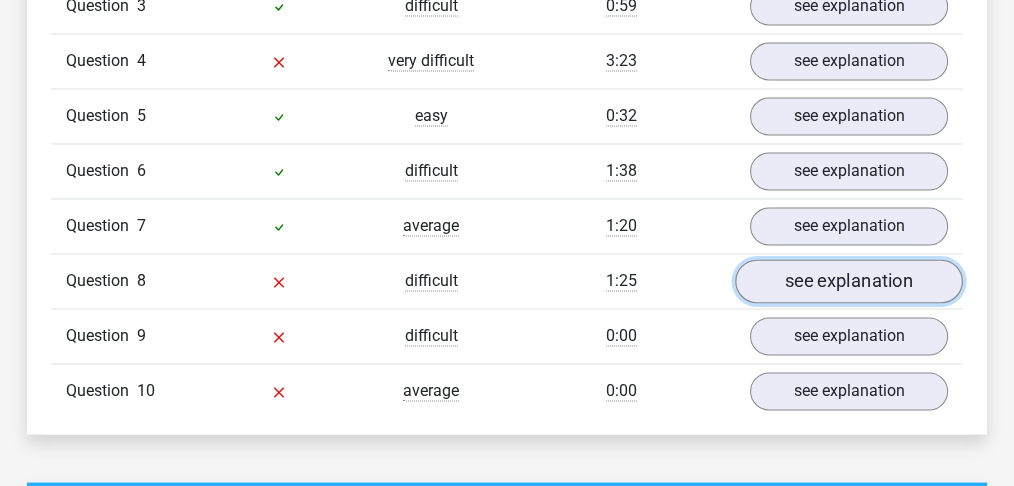click on "see explanation" at bounding box center [849, 282] 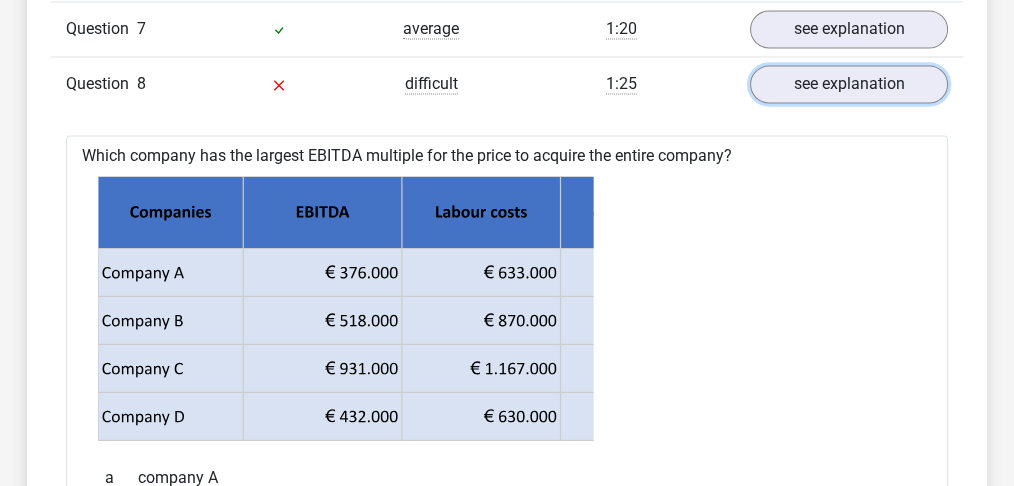 scroll, scrollTop: 3600, scrollLeft: 0, axis: vertical 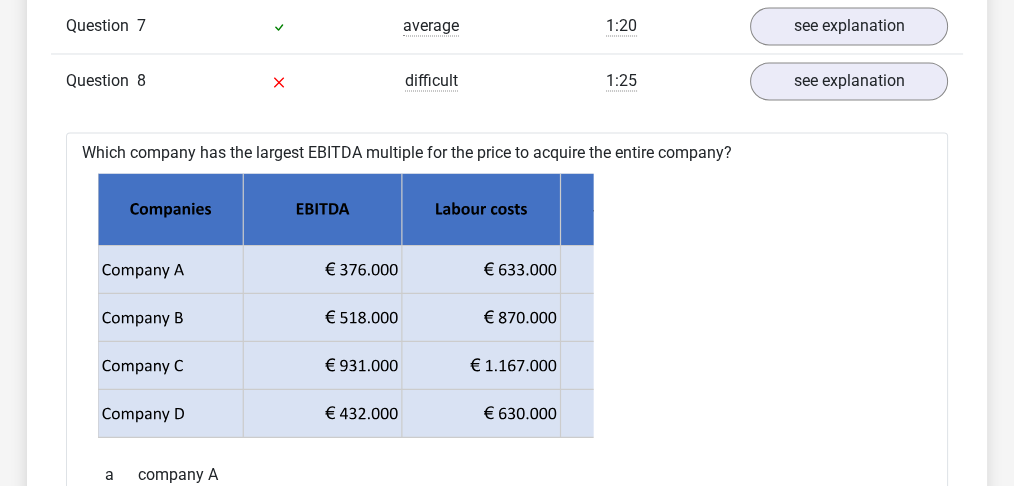 drag, startPoint x: 550, startPoint y: 308, endPoint x: 430, endPoint y: 305, distance: 120.03749 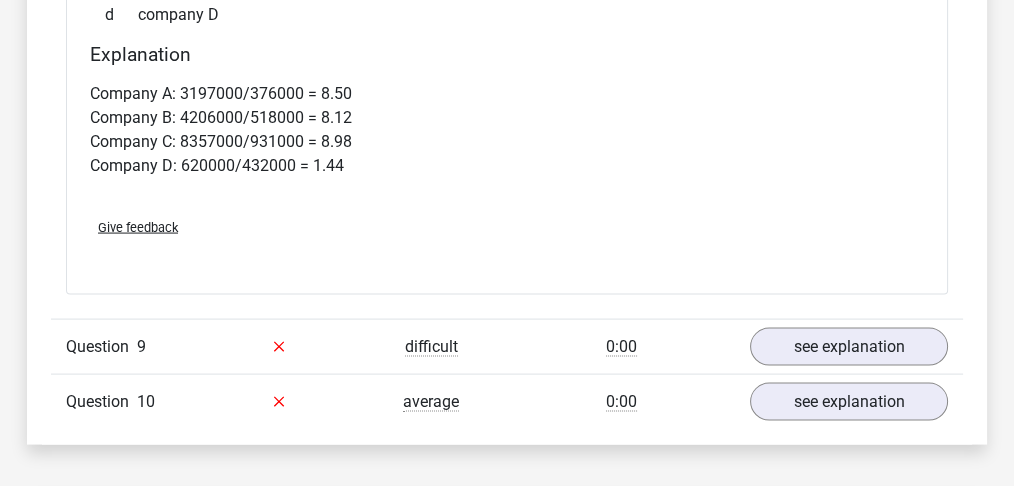 scroll, scrollTop: 4133, scrollLeft: 0, axis: vertical 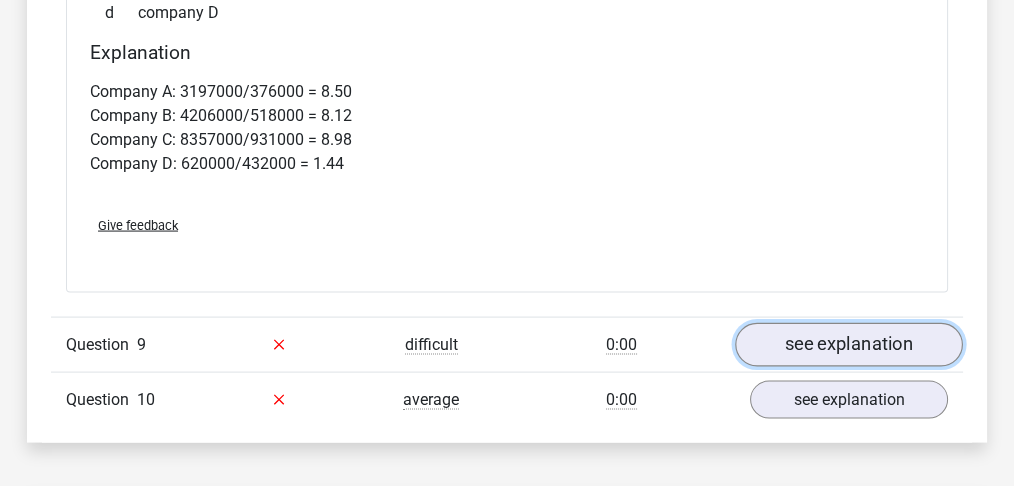 click on "see explanation" at bounding box center [849, 345] 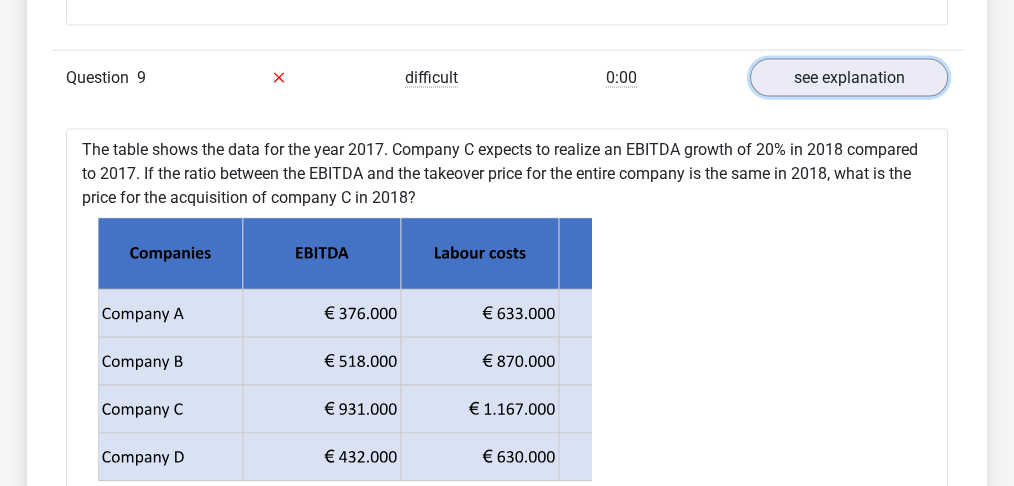 scroll, scrollTop: 4466, scrollLeft: 0, axis: vertical 